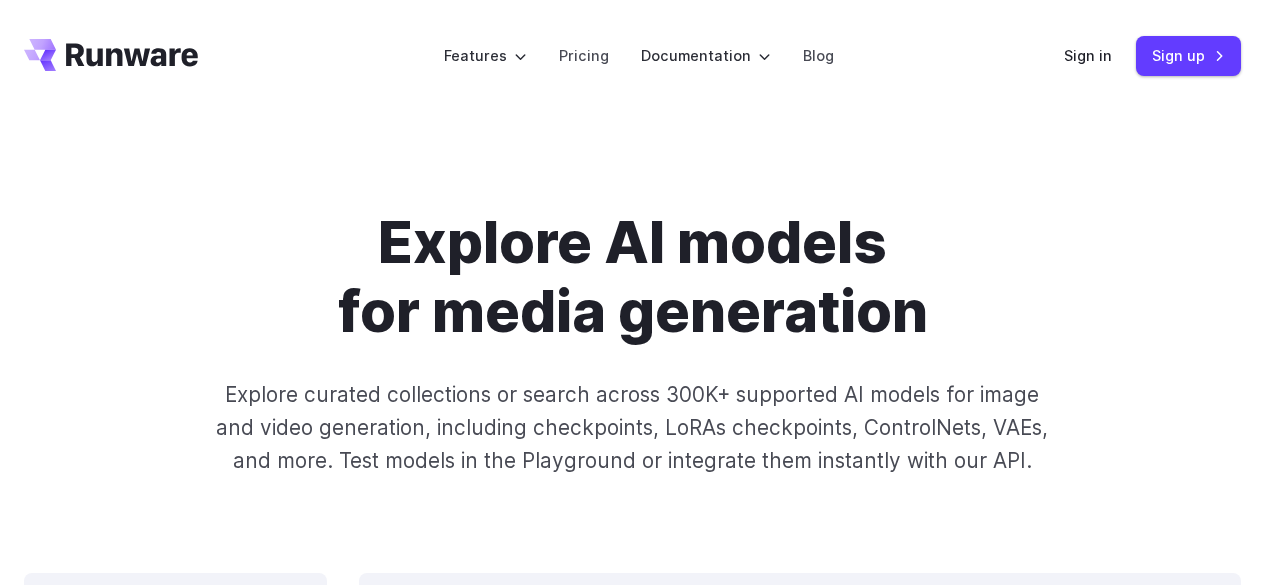 scroll, scrollTop: 0, scrollLeft: 0, axis: both 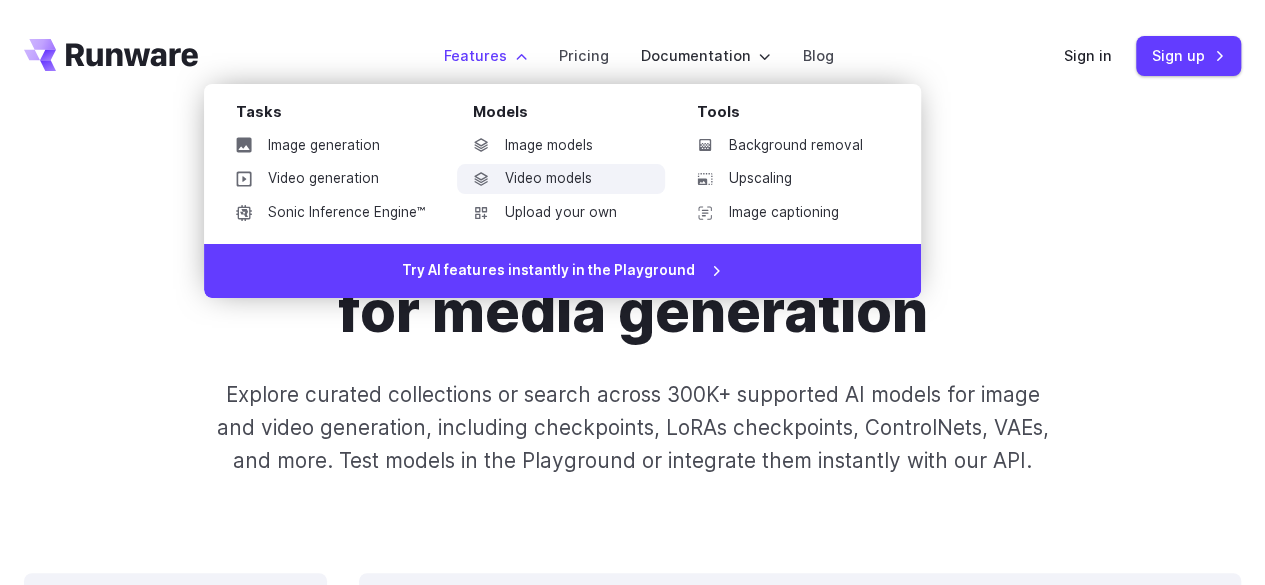 click on "Video models" at bounding box center [561, 179] 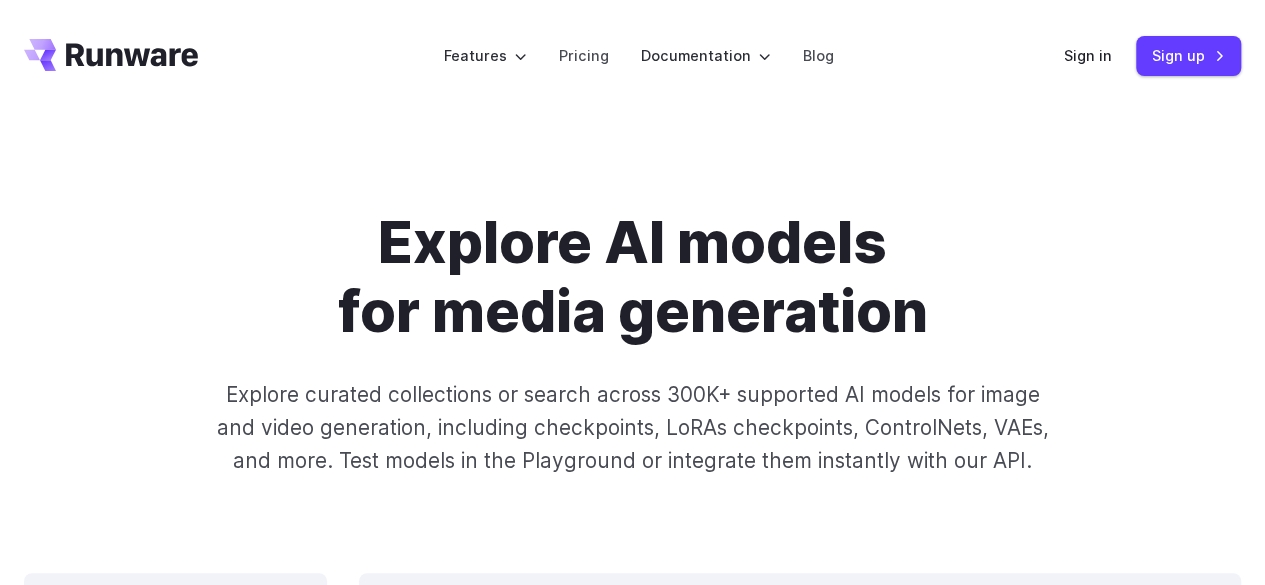 click on "Explore AI models for media generation    Explore curated collections or search across 300K+ supported AI models for image and video generation, including checkpoints, LoRAs checkpoints, ControlNets, VAEs, and more. Test models in the Playground or integrate them instantly with our API." at bounding box center (632, 342) 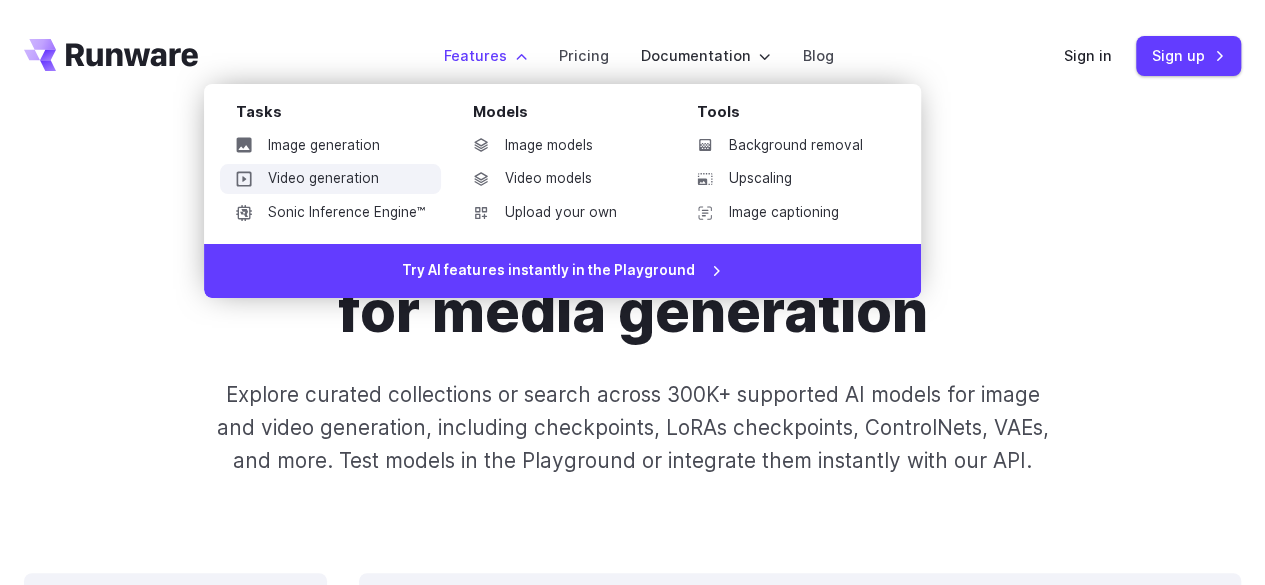 click on "Video generation" at bounding box center [330, 179] 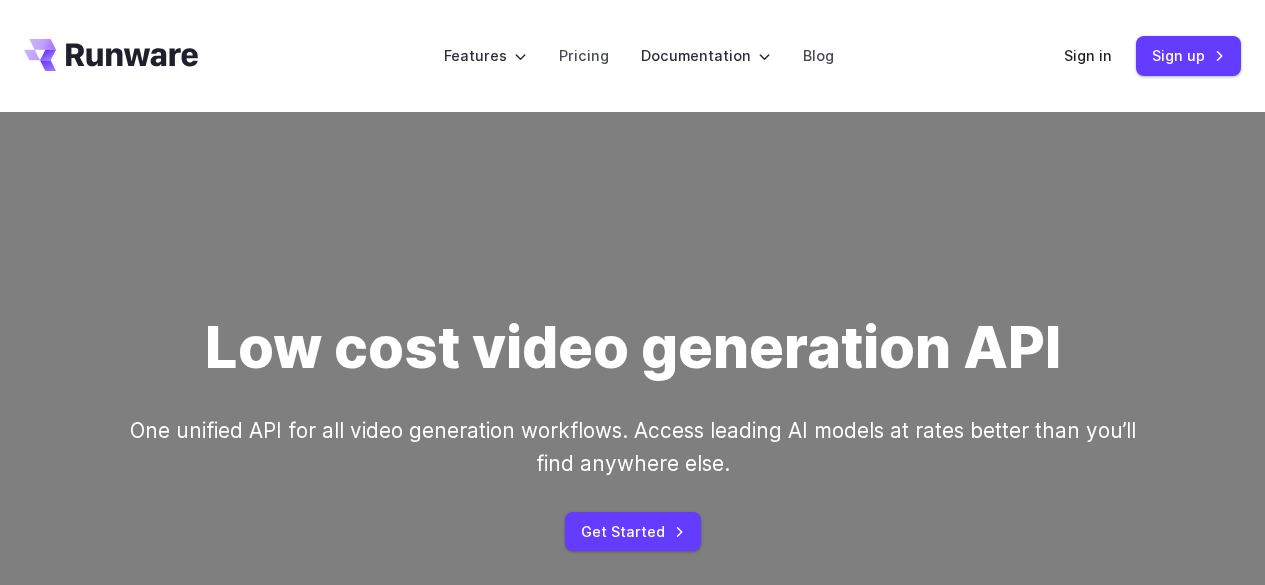 scroll, scrollTop: 0, scrollLeft: 0, axis: both 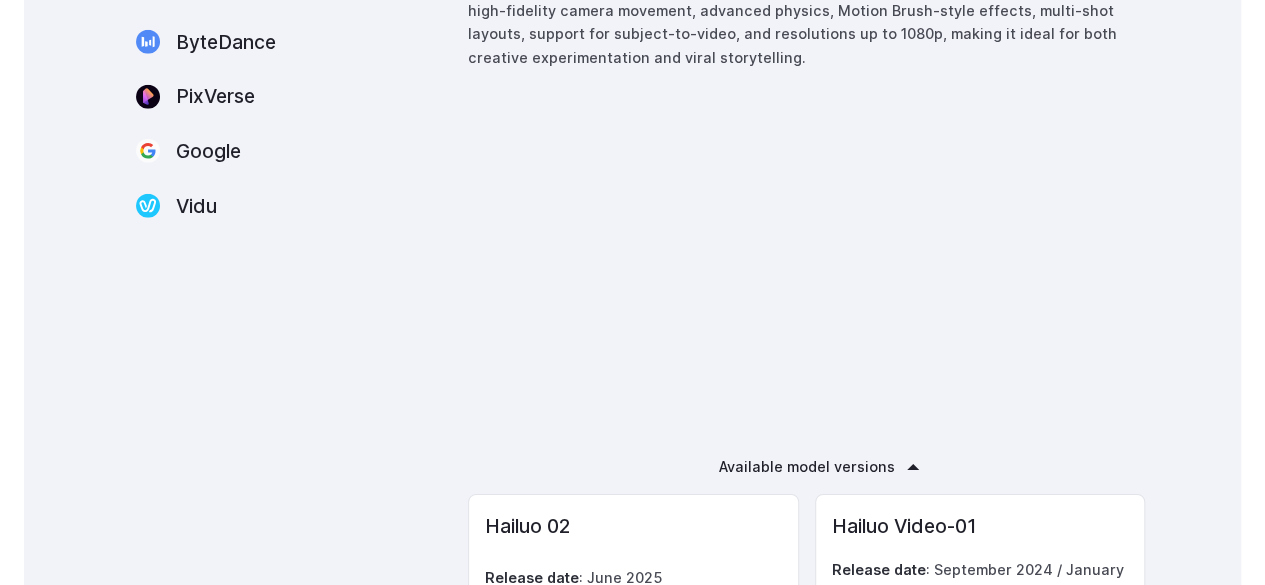 drag, startPoint x: 767, startPoint y: 324, endPoint x: 190, endPoint y: 307, distance: 577.25037 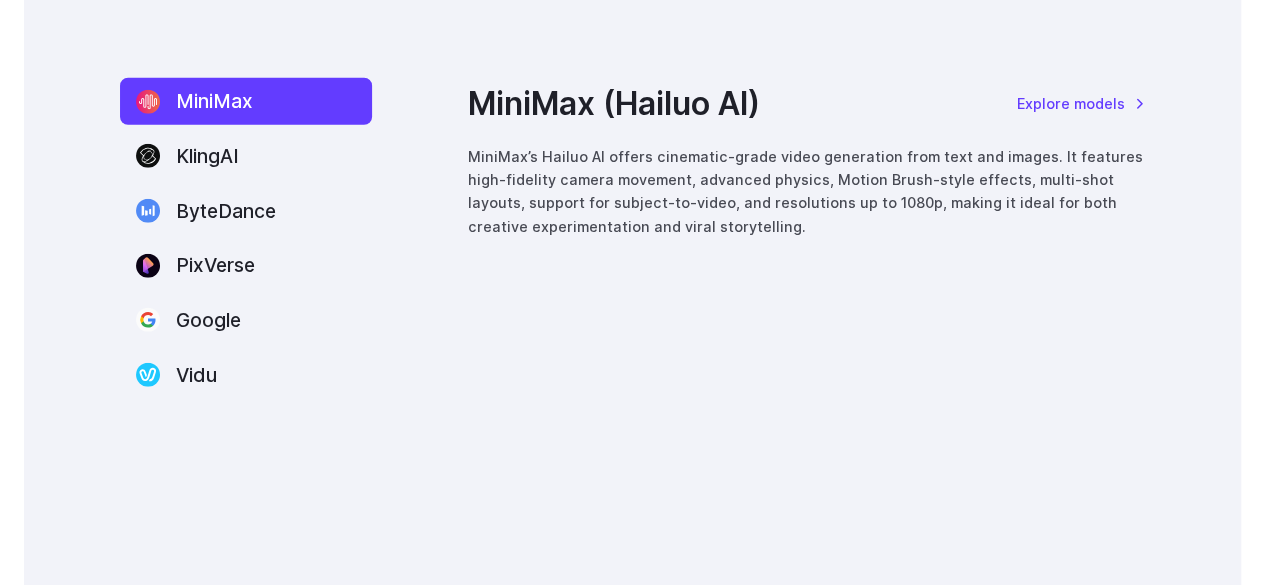 scroll, scrollTop: 2660, scrollLeft: 0, axis: vertical 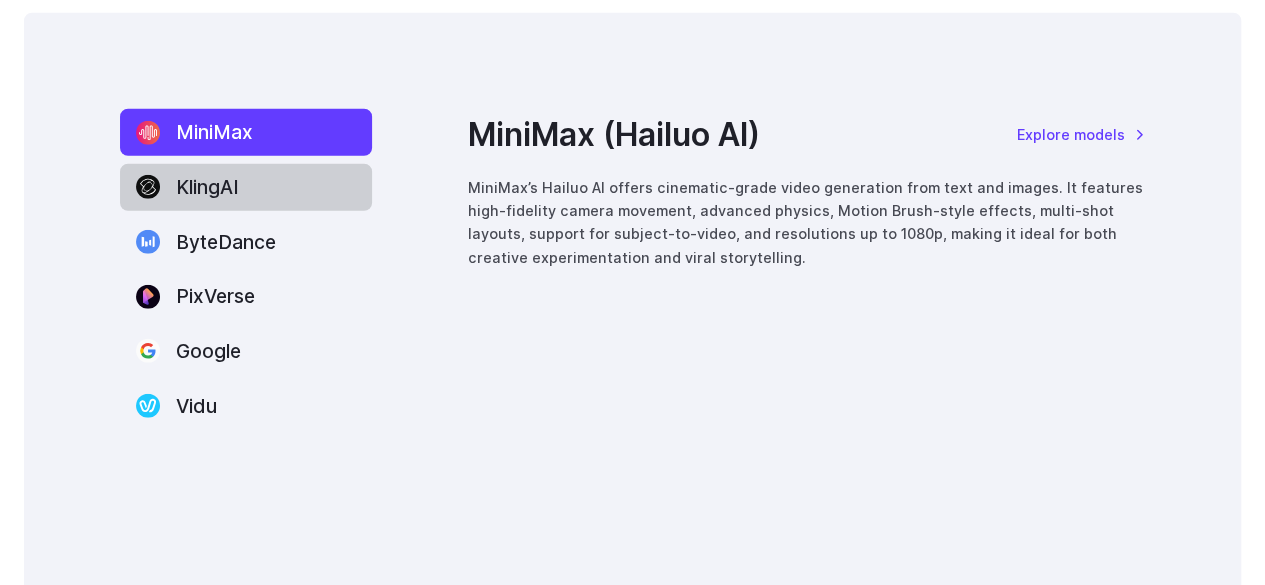 click on "KlingAI" at bounding box center [246, 187] 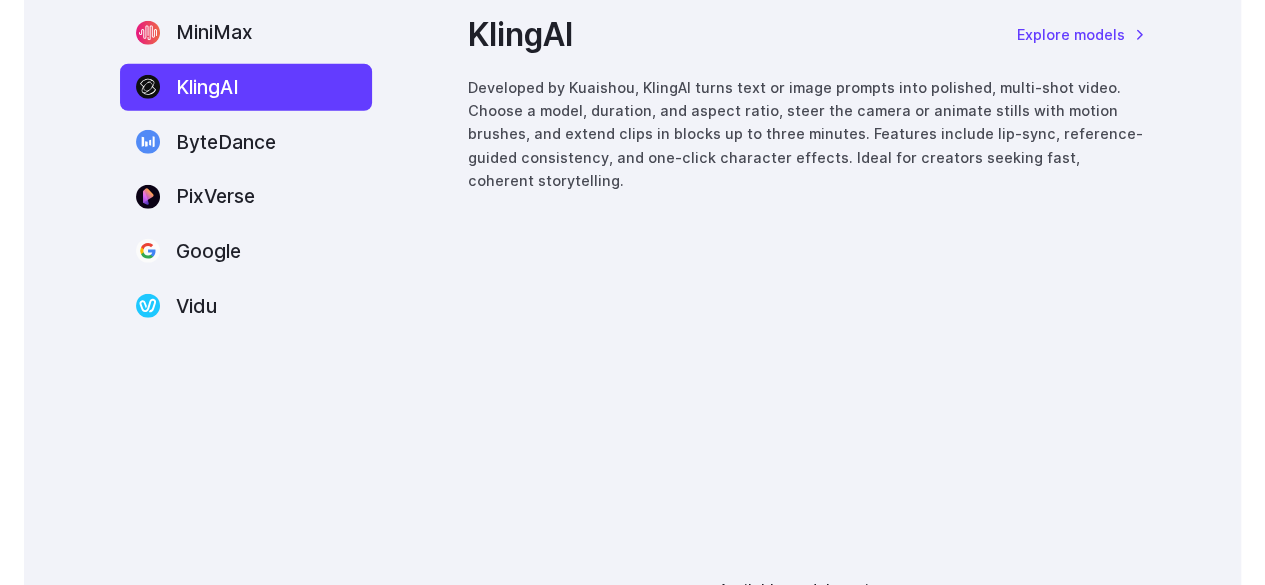scroll, scrollTop: 2860, scrollLeft: 0, axis: vertical 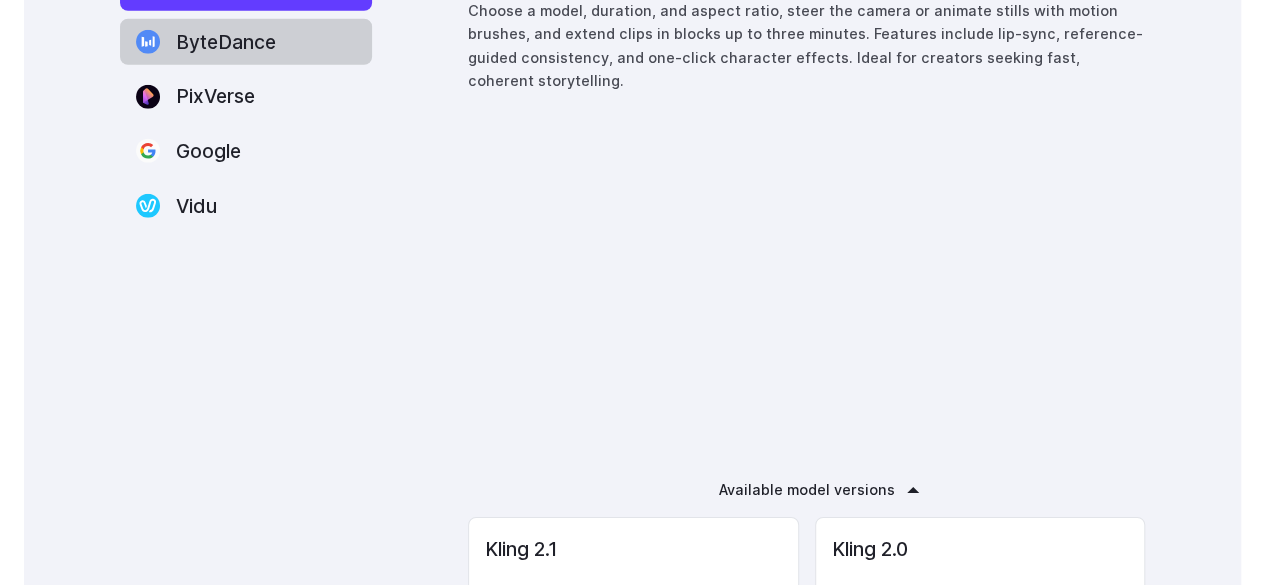 click on "ByteDance" at bounding box center [246, 42] 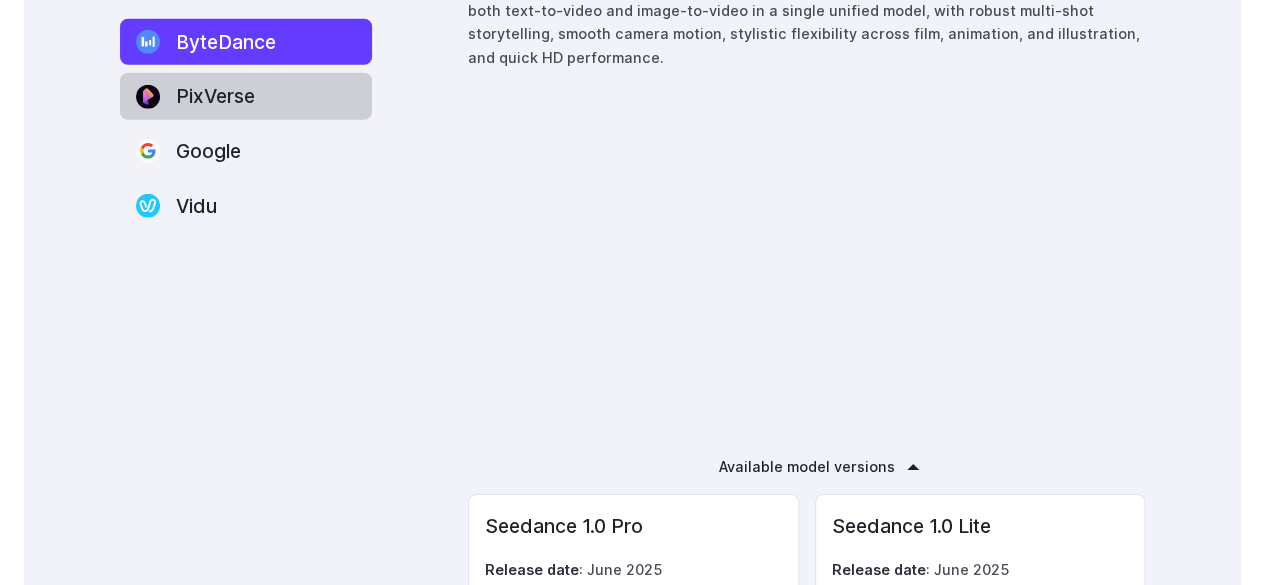 click on "PixVerse" at bounding box center (246, 96) 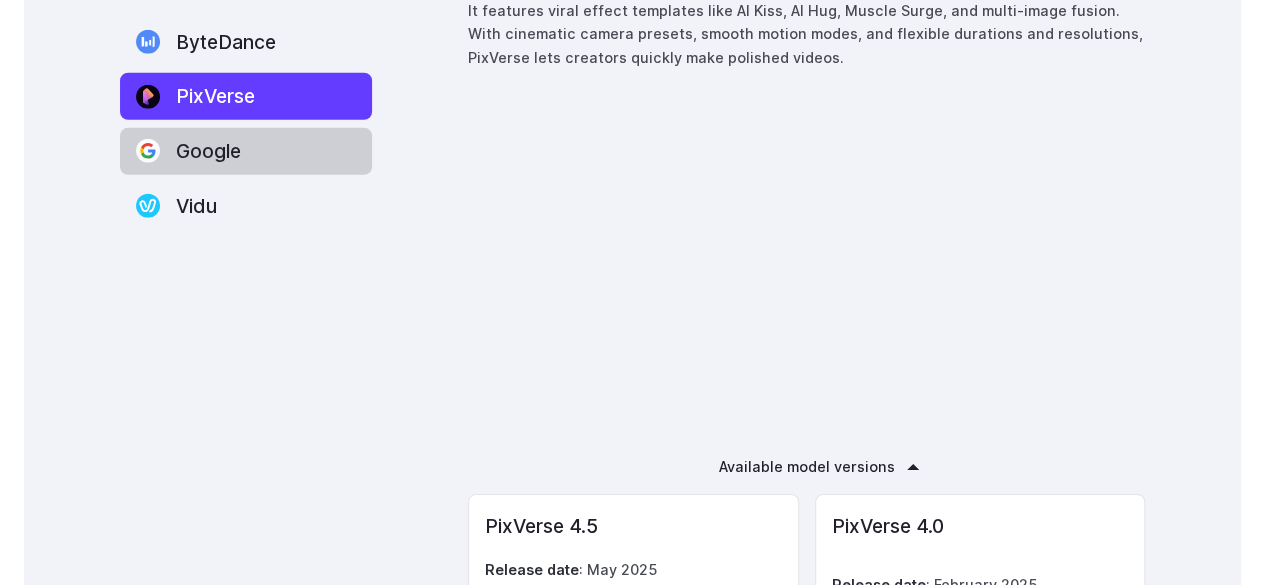 click on "Google" at bounding box center [246, 151] 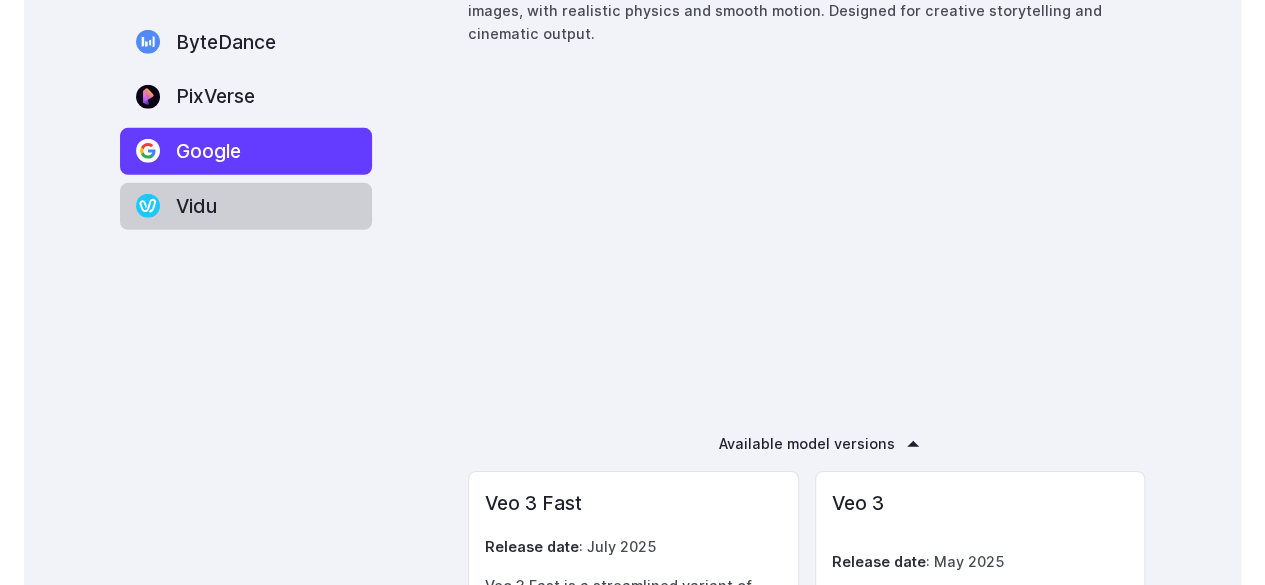 click on "Vidu" at bounding box center [246, 206] 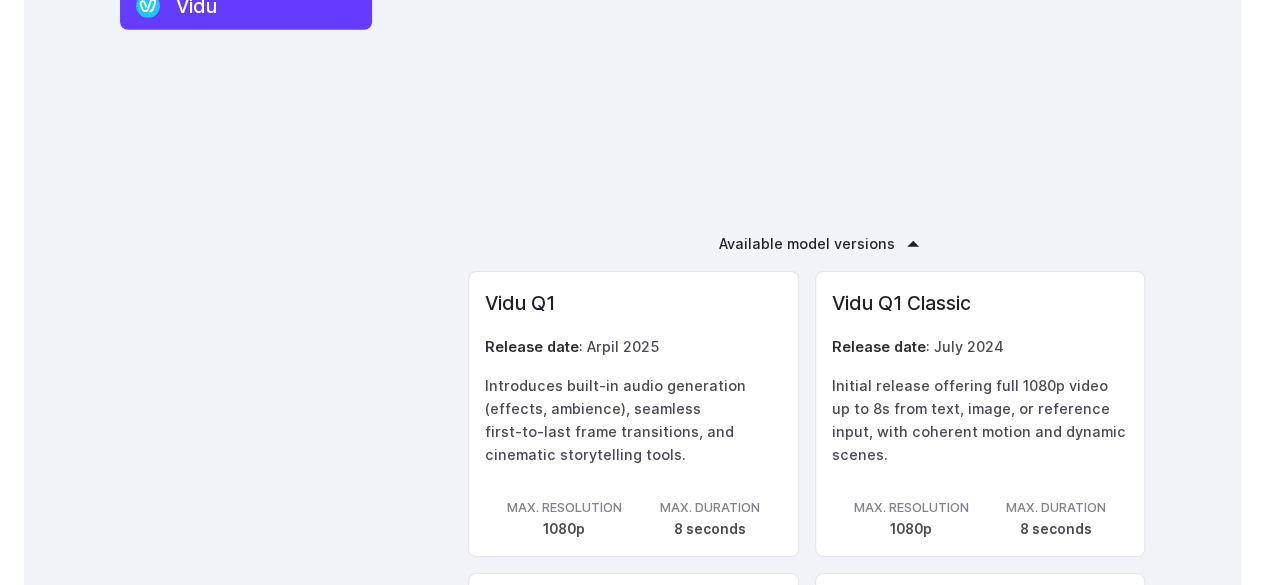 scroll, scrollTop: 2660, scrollLeft: 0, axis: vertical 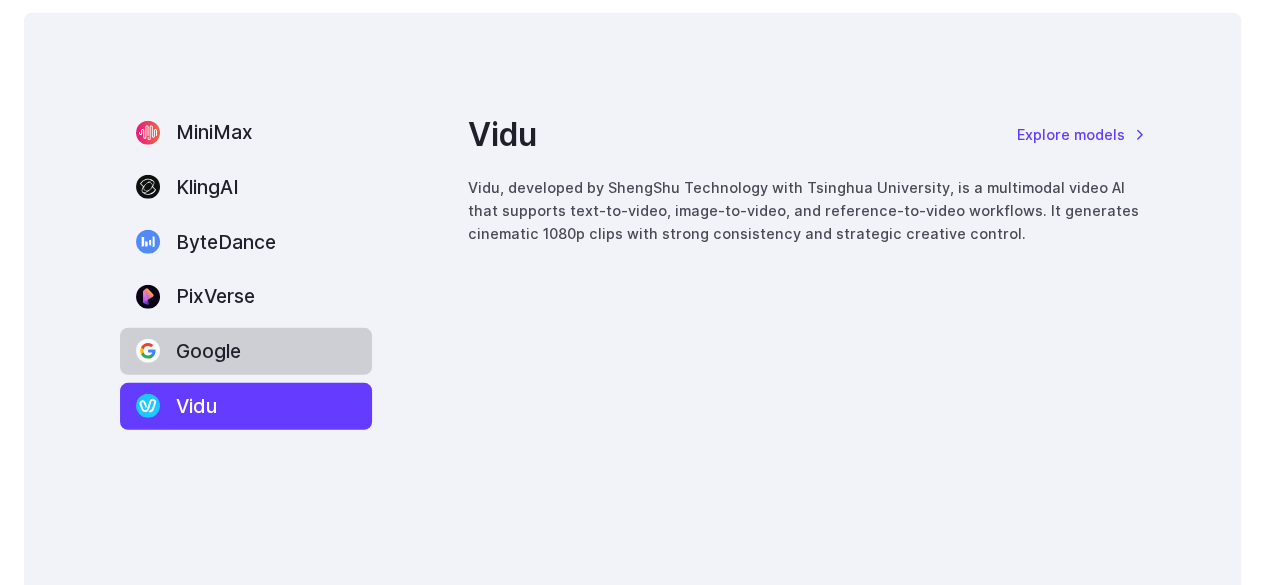click on "Google" at bounding box center [246, 351] 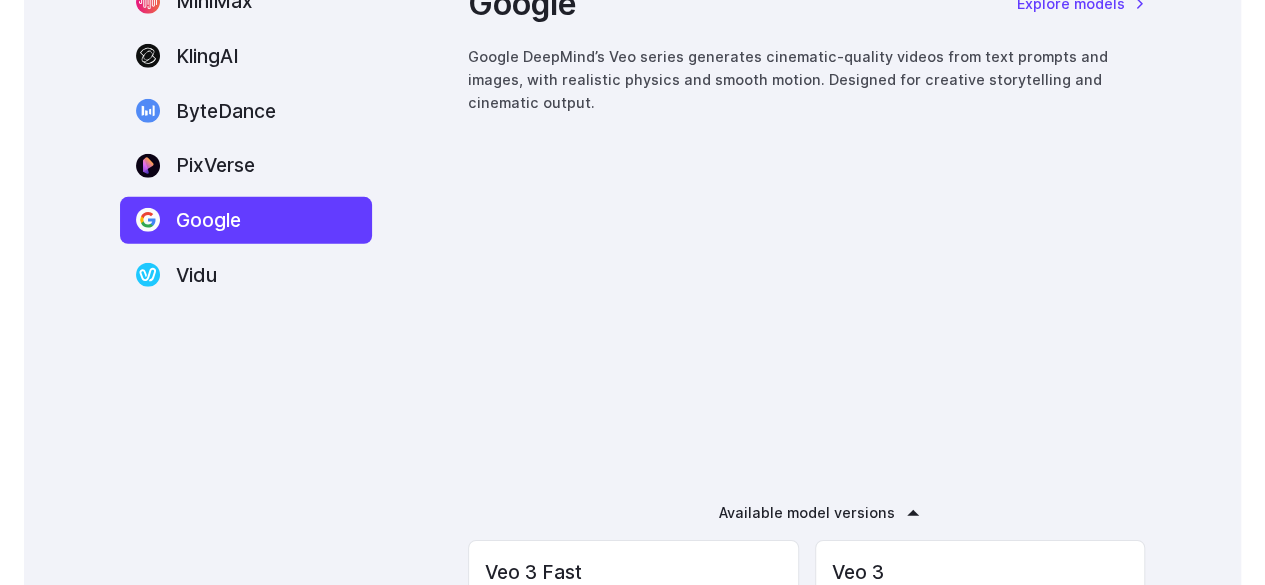 scroll, scrollTop: 2760, scrollLeft: 0, axis: vertical 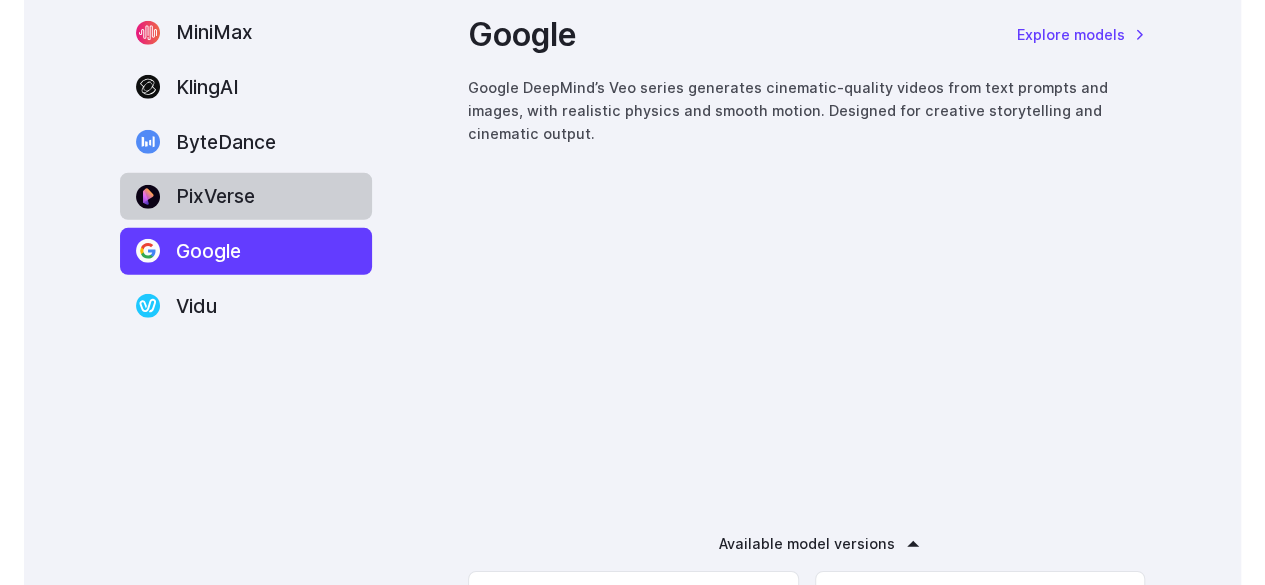 click on "PixVerse" at bounding box center (246, 196) 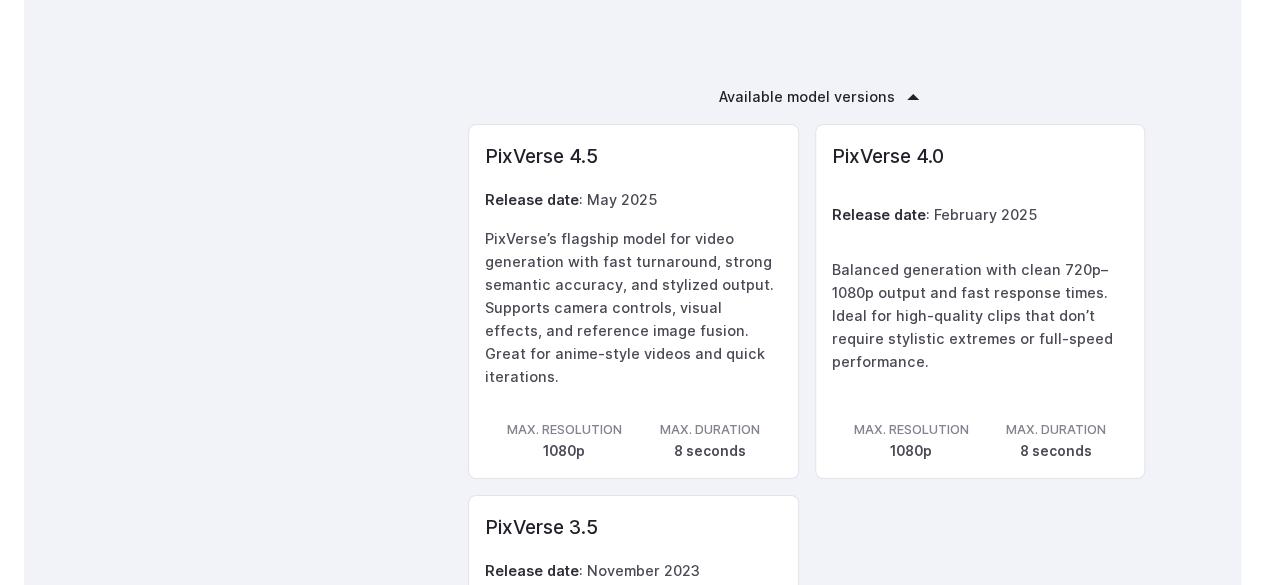 scroll, scrollTop: 3260, scrollLeft: 0, axis: vertical 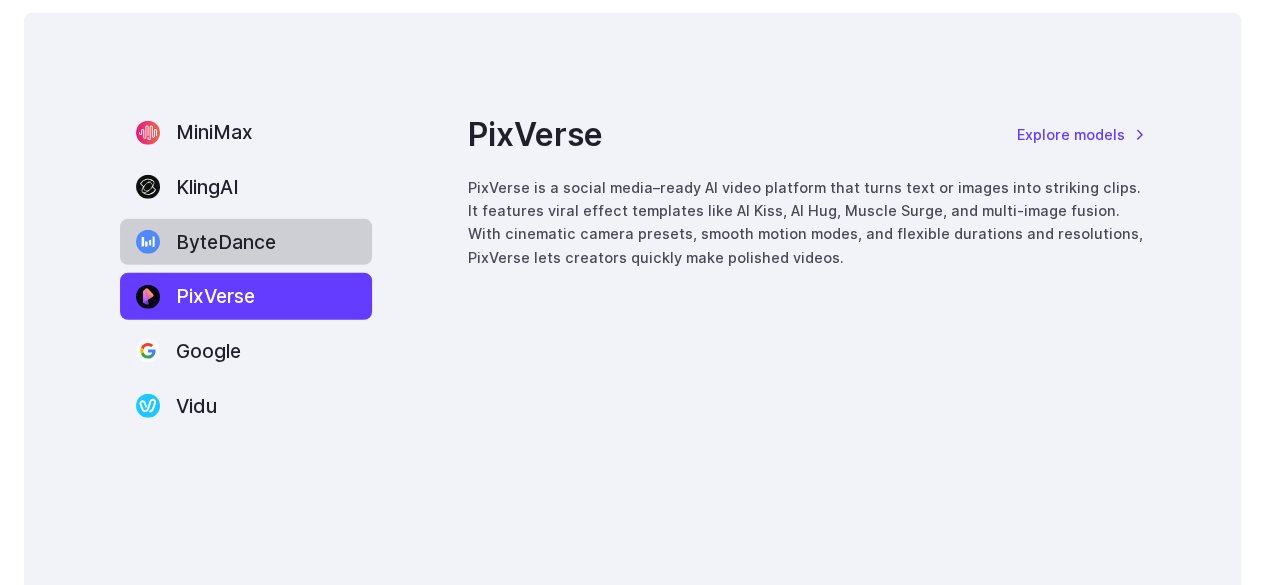 click on "ByteDance" at bounding box center [246, 242] 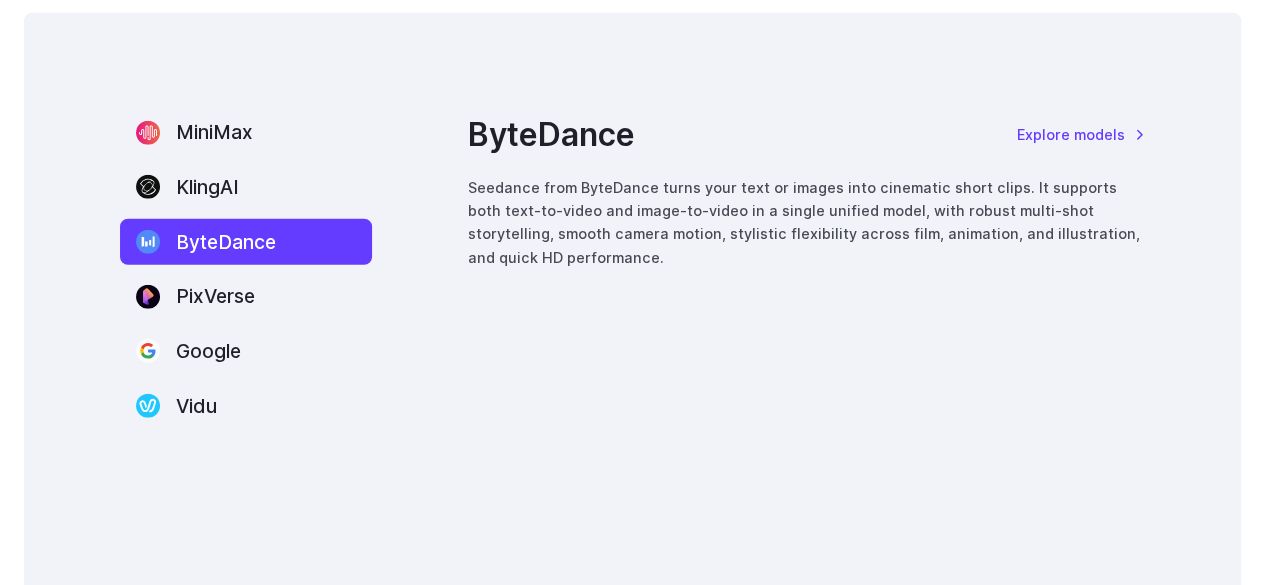 scroll, scrollTop: 2760, scrollLeft: 0, axis: vertical 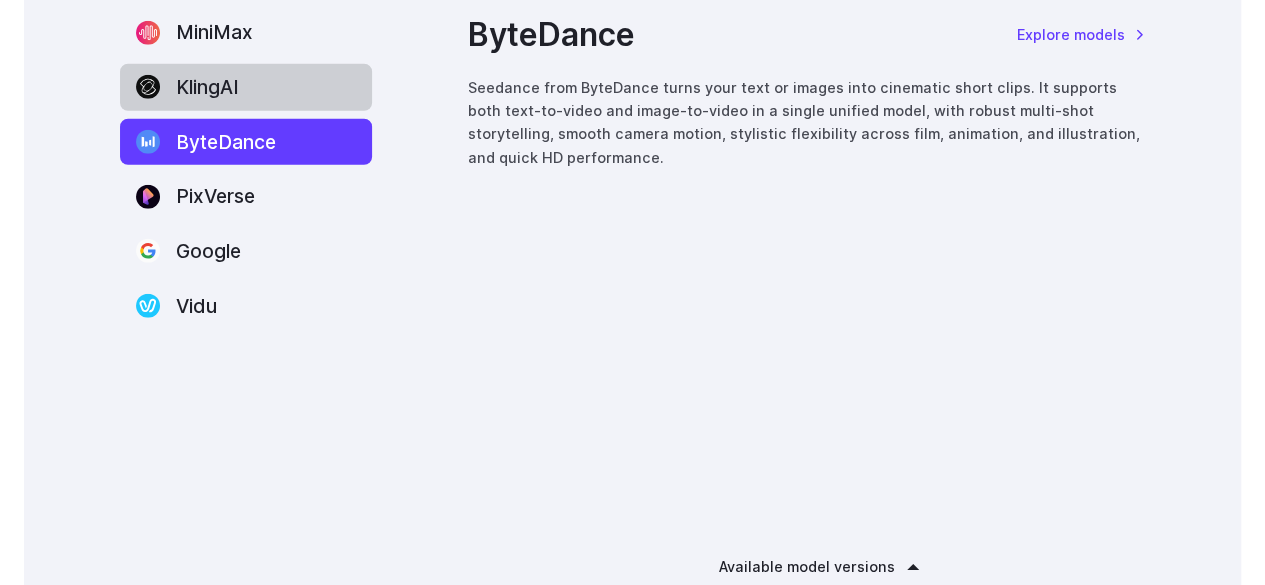 click on "KlingAI" at bounding box center (246, 87) 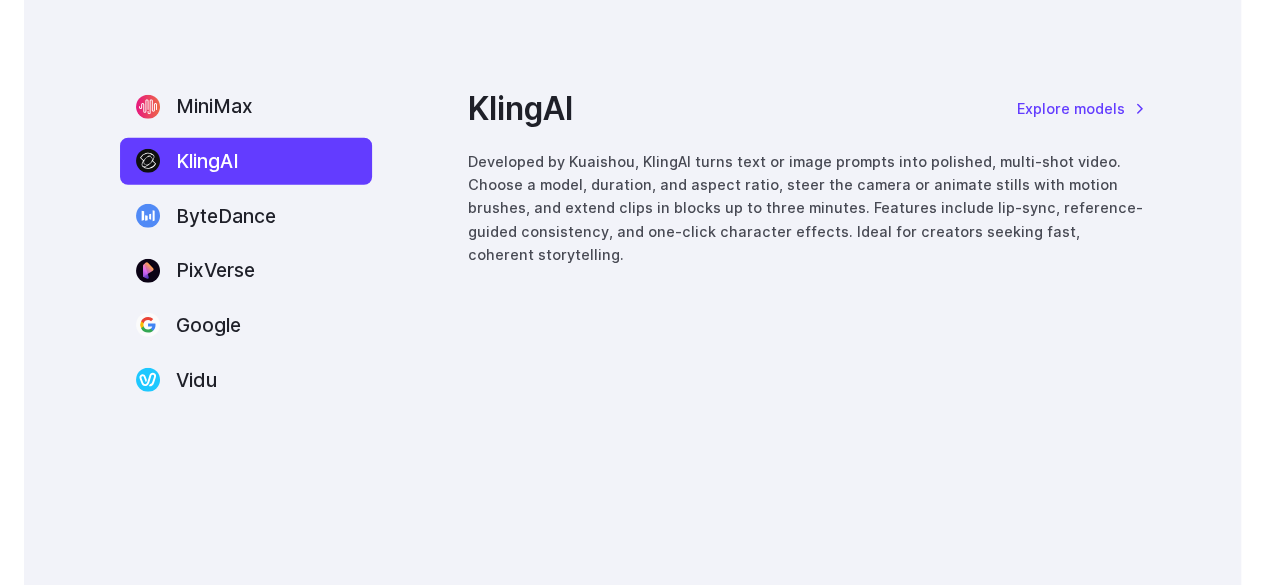 scroll, scrollTop: 2660, scrollLeft: 0, axis: vertical 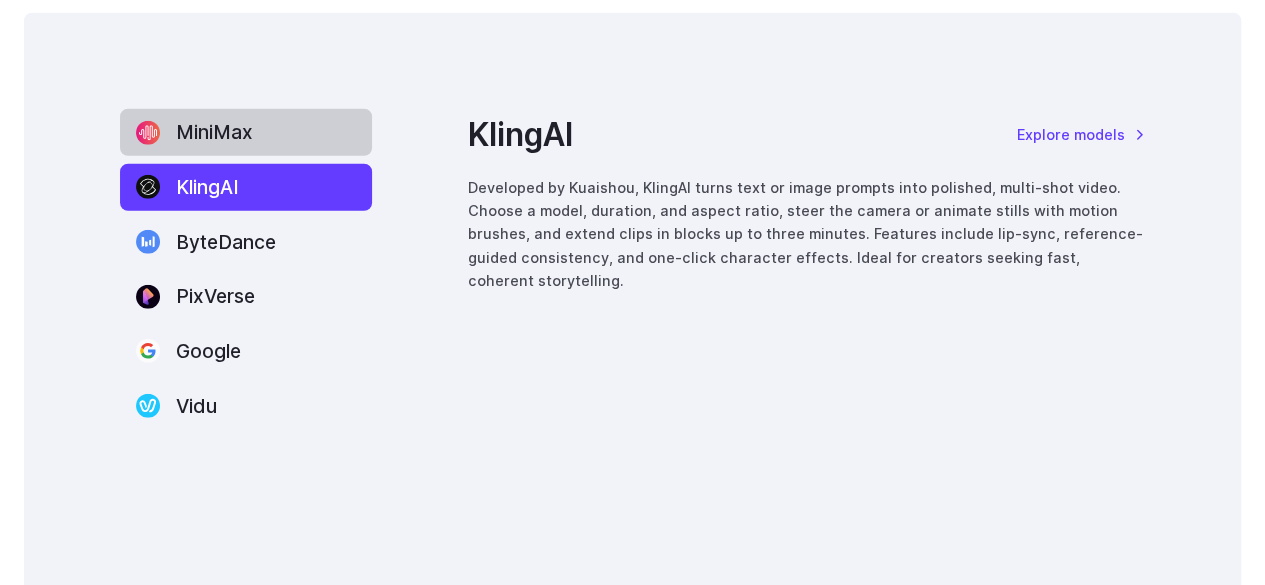 click on "MiniMax" at bounding box center [246, 132] 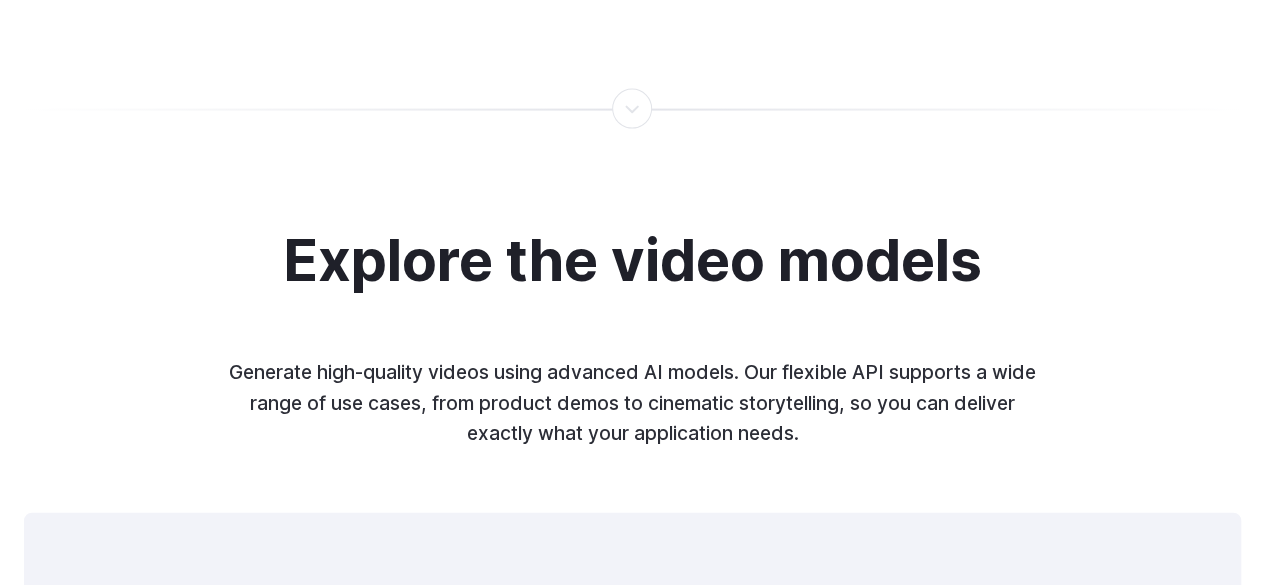 scroll, scrollTop: 2760, scrollLeft: 0, axis: vertical 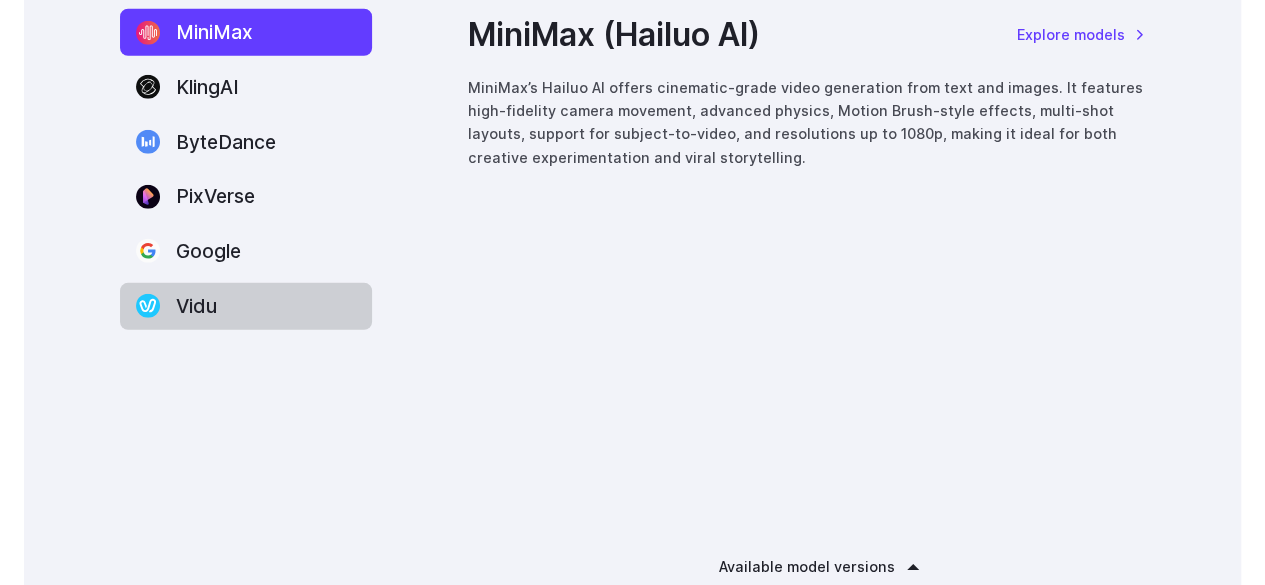 click on "Vidu" at bounding box center [246, 306] 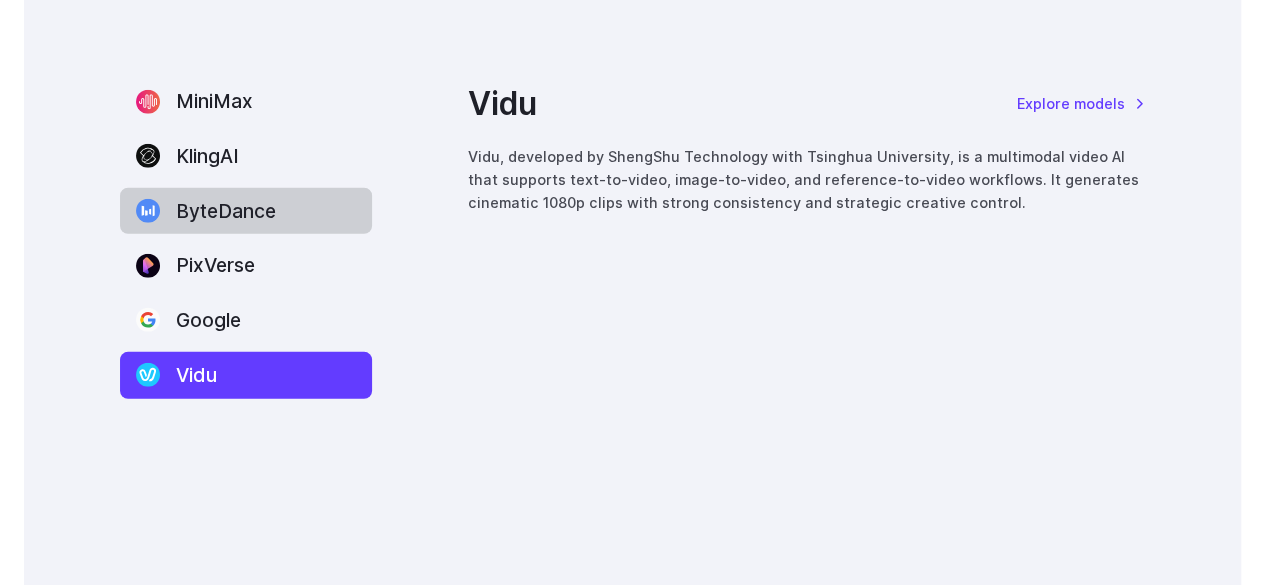 scroll, scrollTop: 2660, scrollLeft: 0, axis: vertical 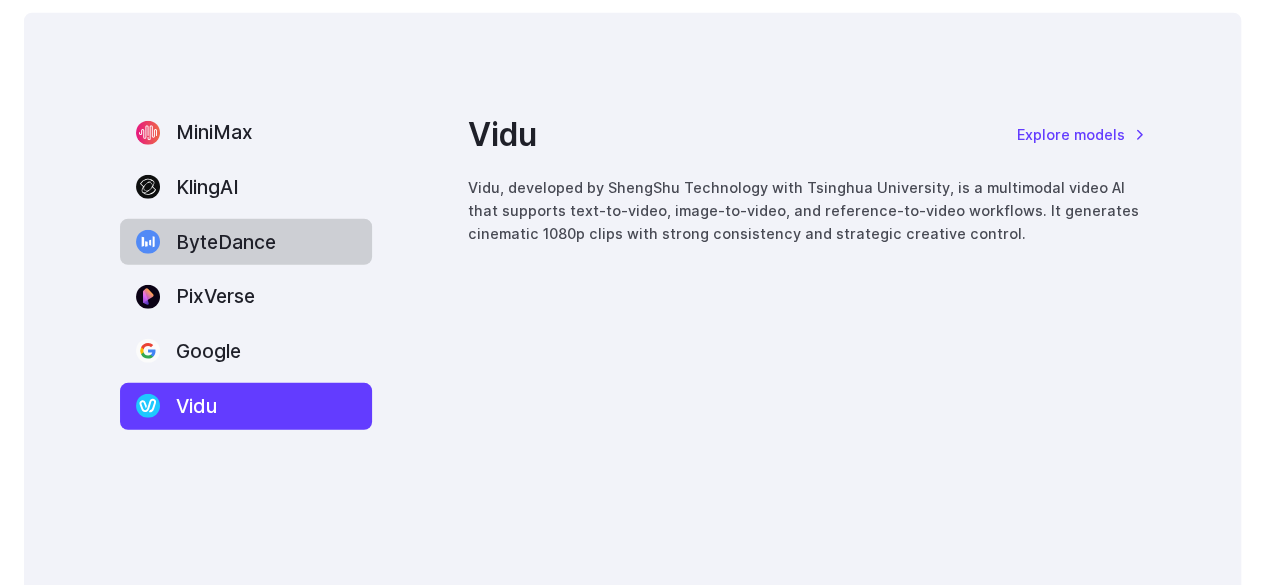 click on "ByteDance" at bounding box center (246, 242) 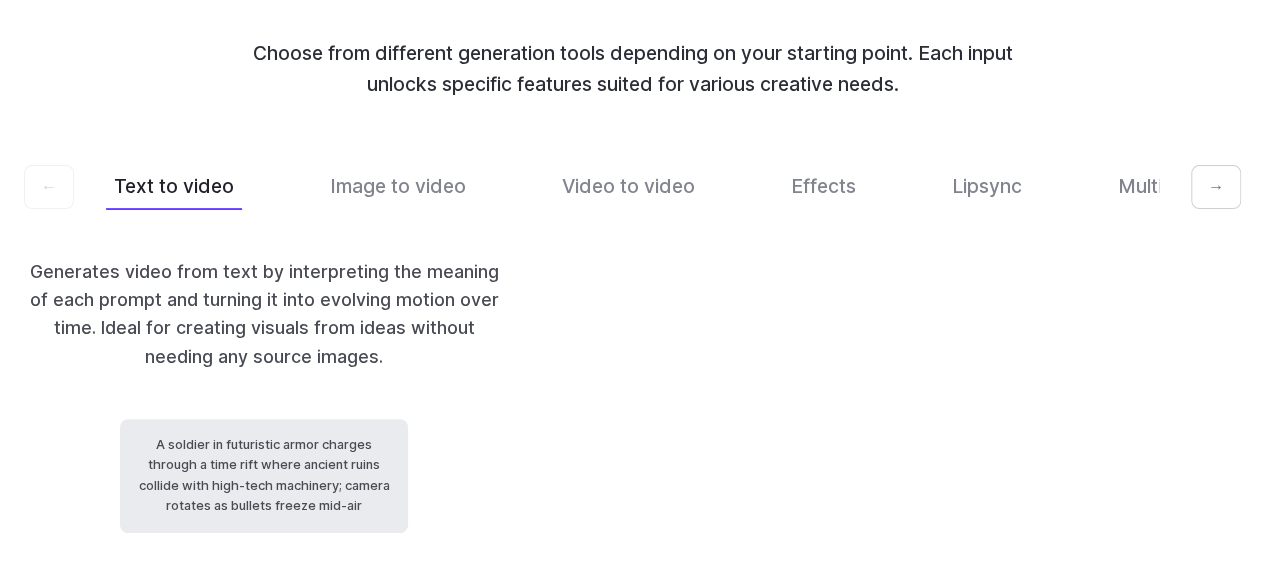 scroll, scrollTop: 4060, scrollLeft: 0, axis: vertical 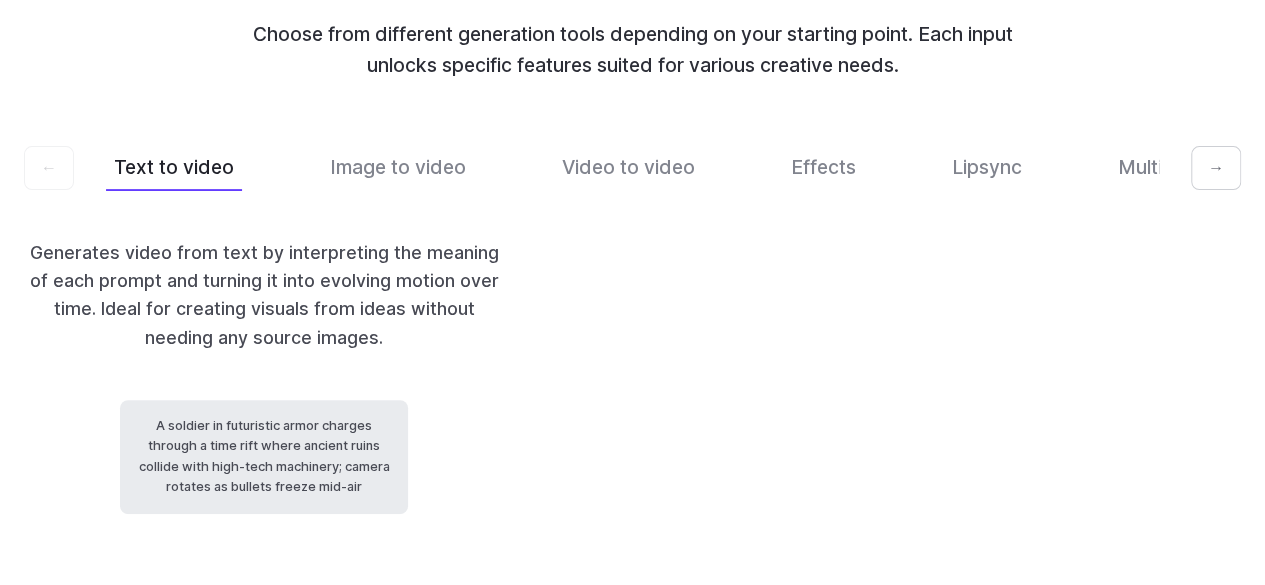 click on "→" at bounding box center [1216, 168] 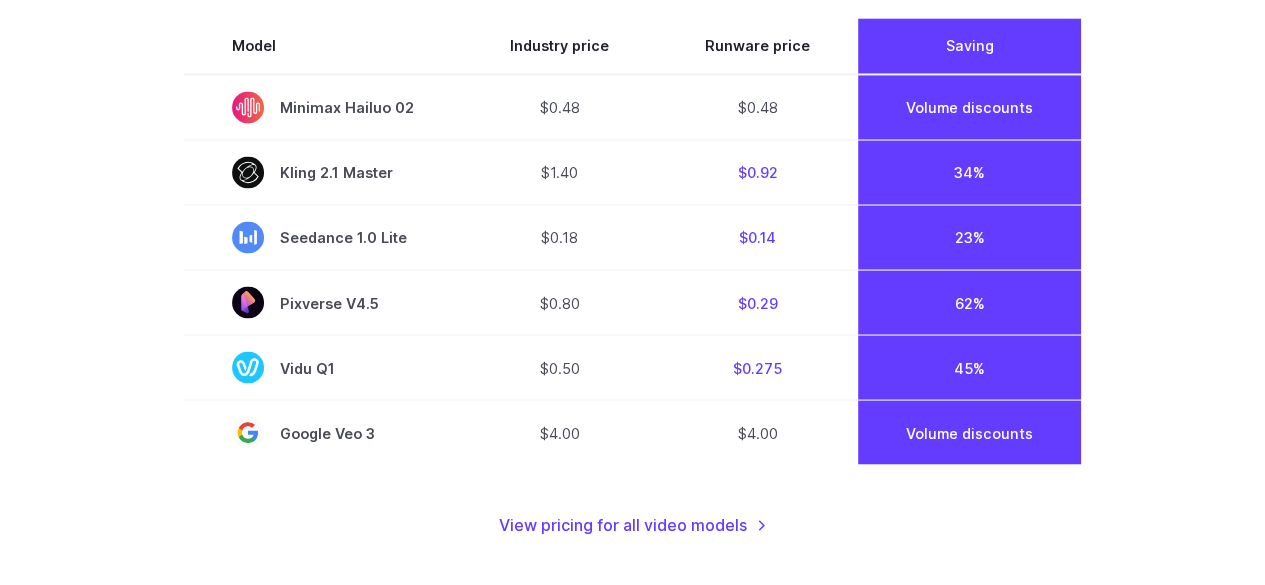 scroll, scrollTop: 1560, scrollLeft: 0, axis: vertical 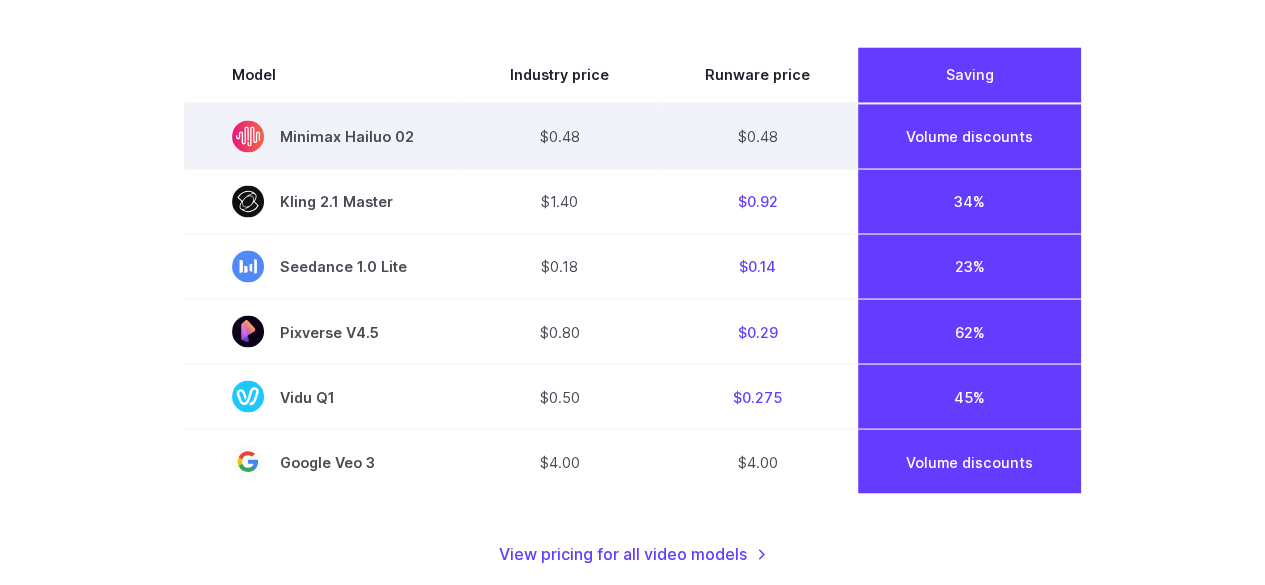 click on "$0.48" at bounding box center [559, 136] 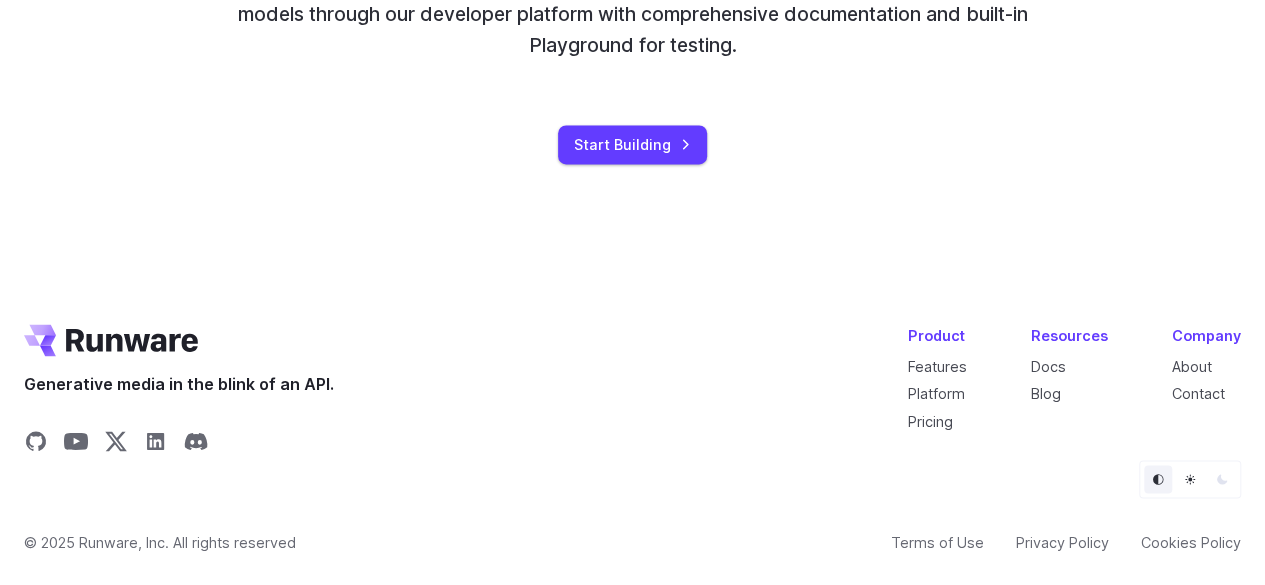 scroll, scrollTop: 5360, scrollLeft: 0, axis: vertical 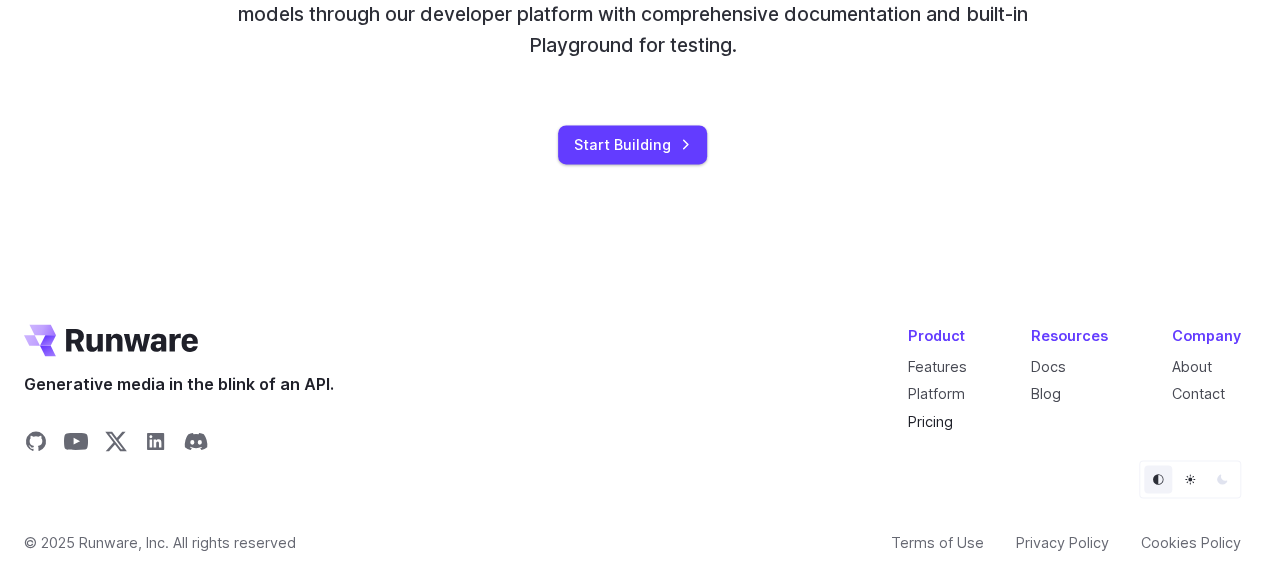 click on "Pricing" at bounding box center (930, 420) 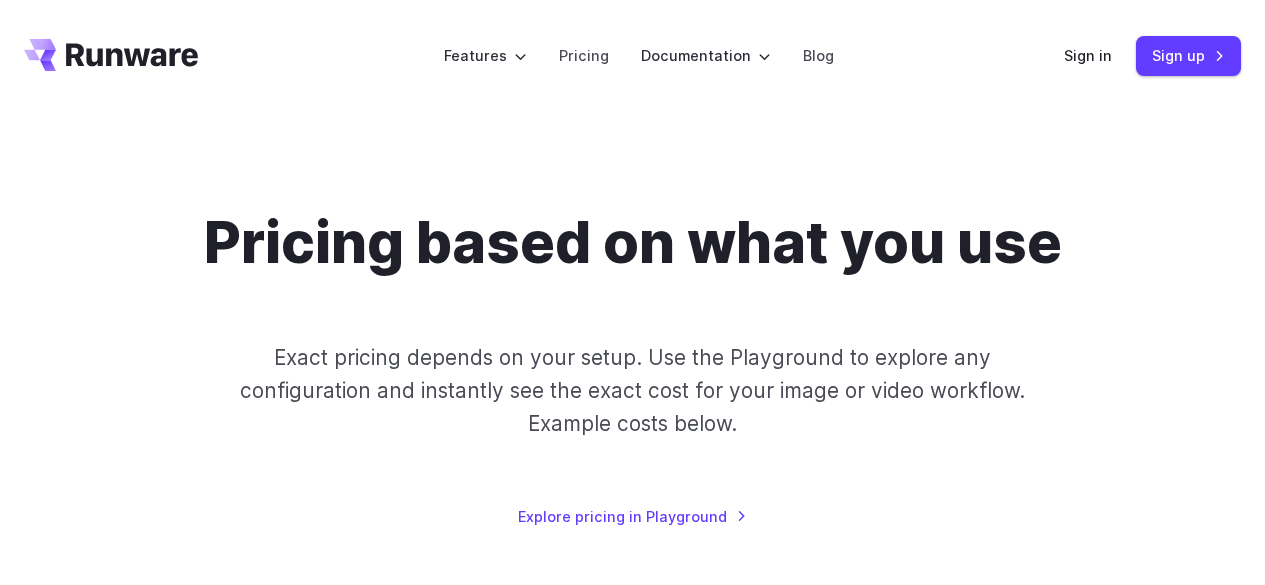 scroll, scrollTop: 0, scrollLeft: 0, axis: both 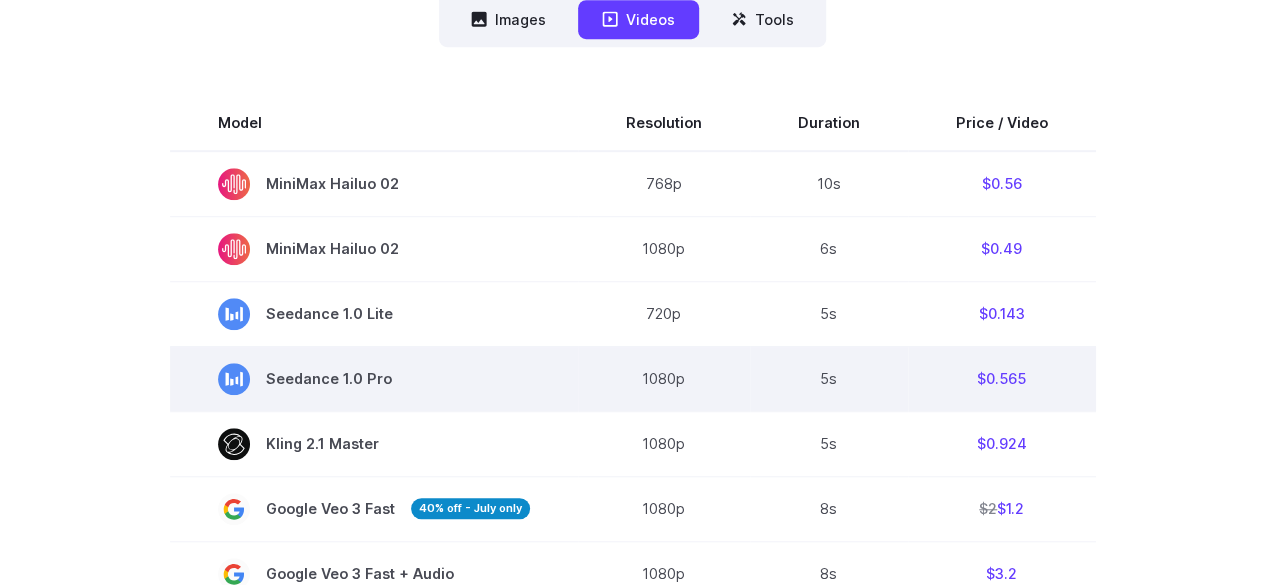 click on "$0.565" at bounding box center (1002, 378) 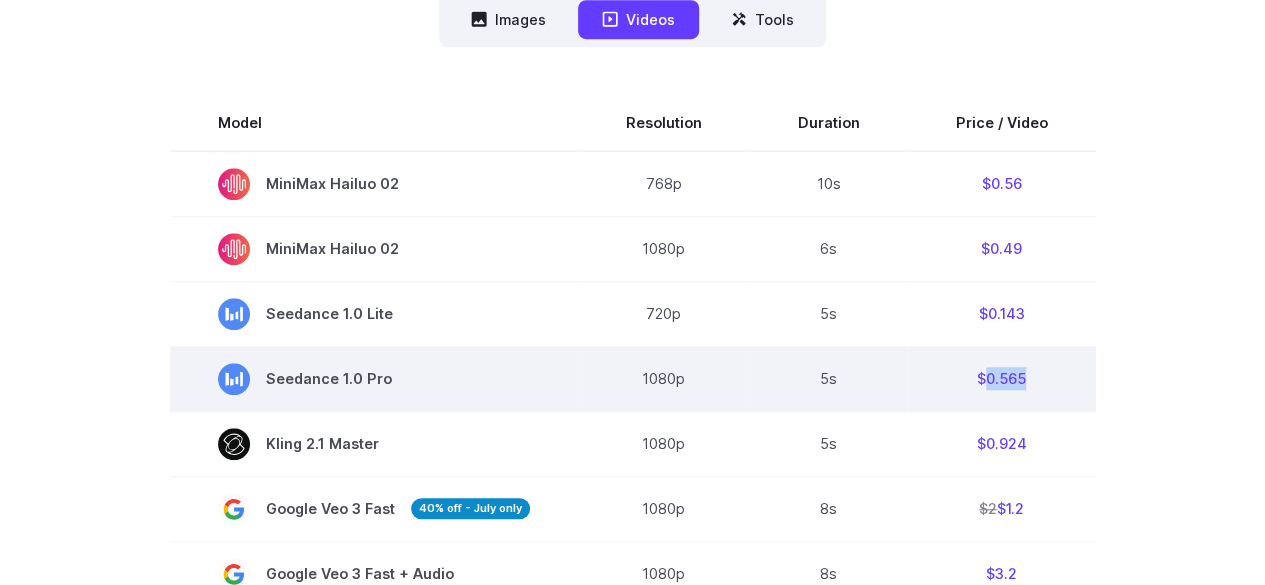 click on "$0.565" at bounding box center (1002, 378) 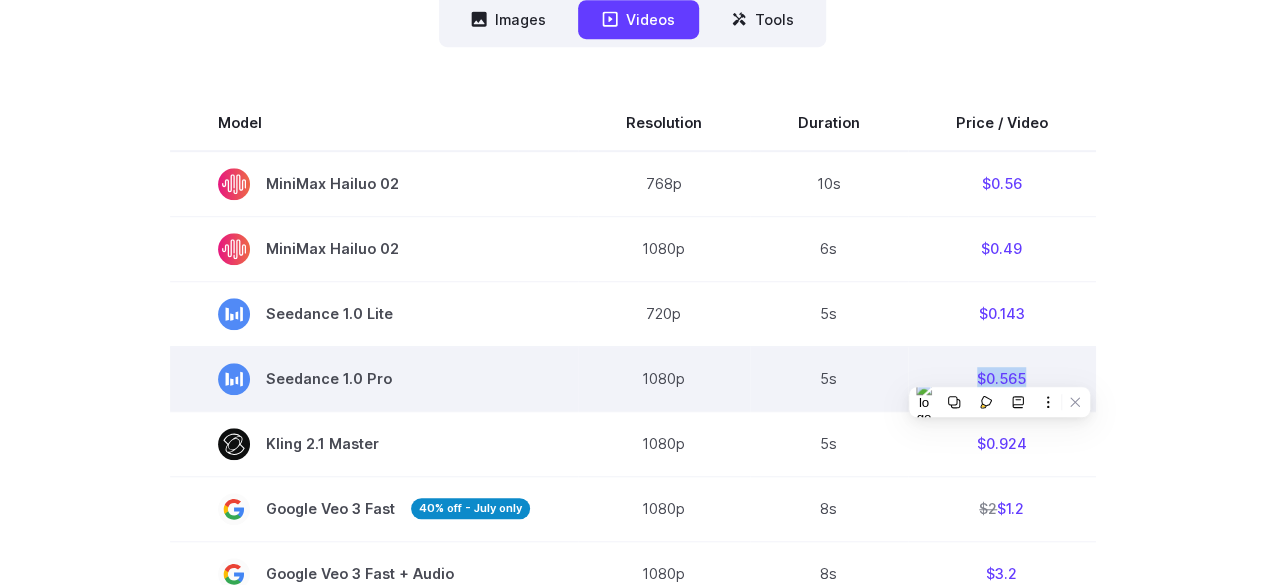 click on "$0.565" at bounding box center (1002, 378) 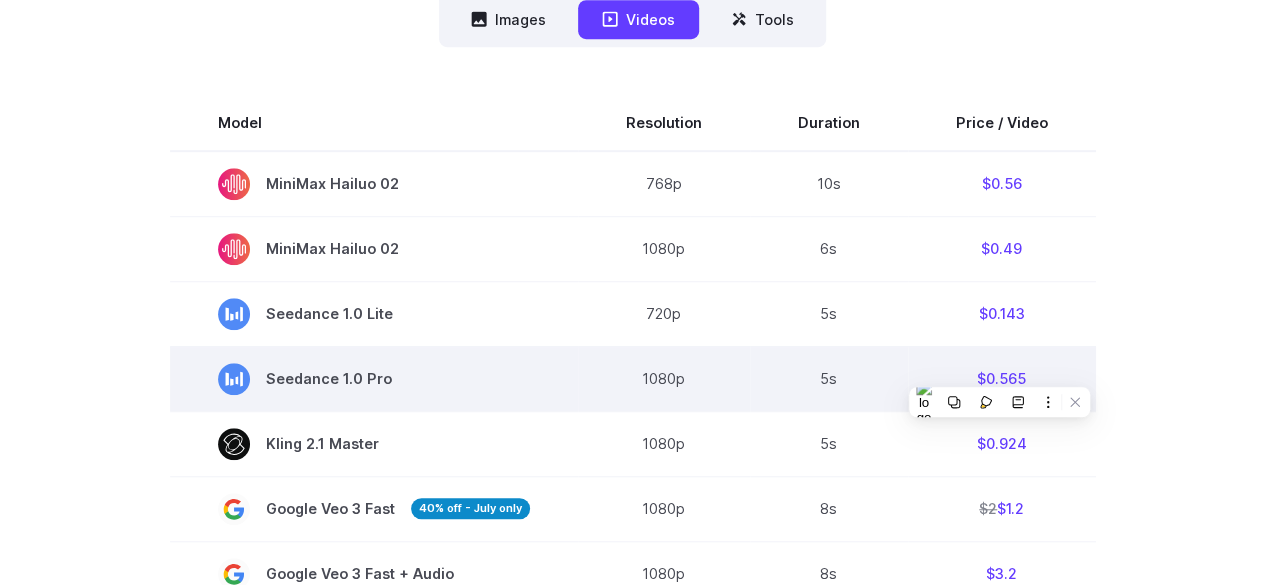 click on "Seedance 1.0 Pro" at bounding box center (374, 379) 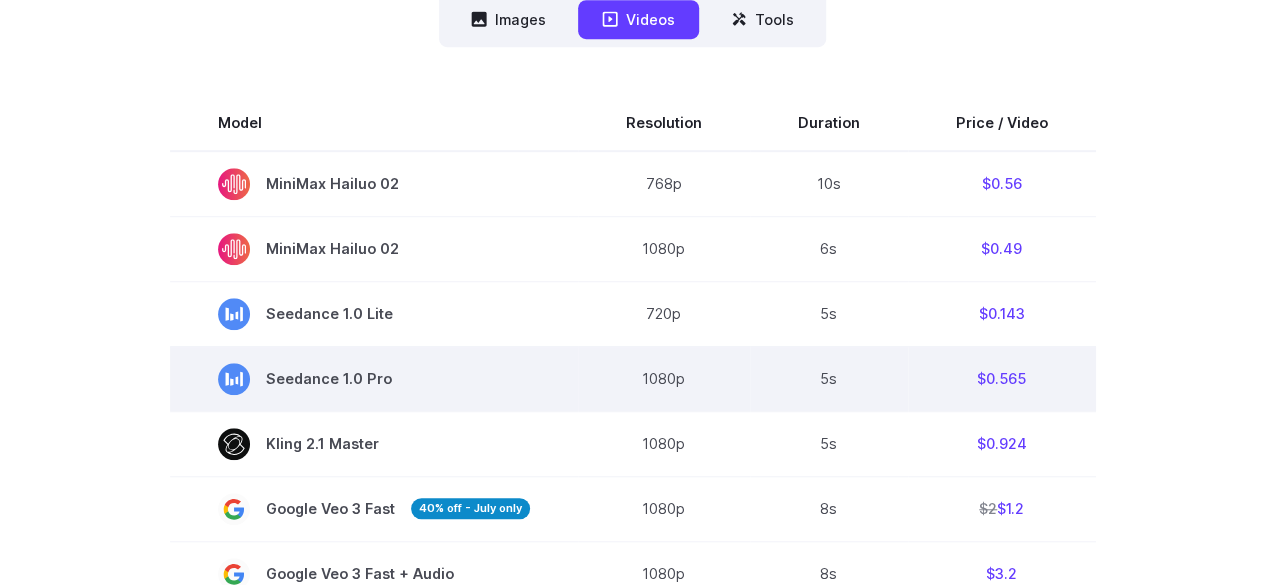 drag, startPoint x: 426, startPoint y: 378, endPoint x: 387, endPoint y: 382, distance: 39.20459 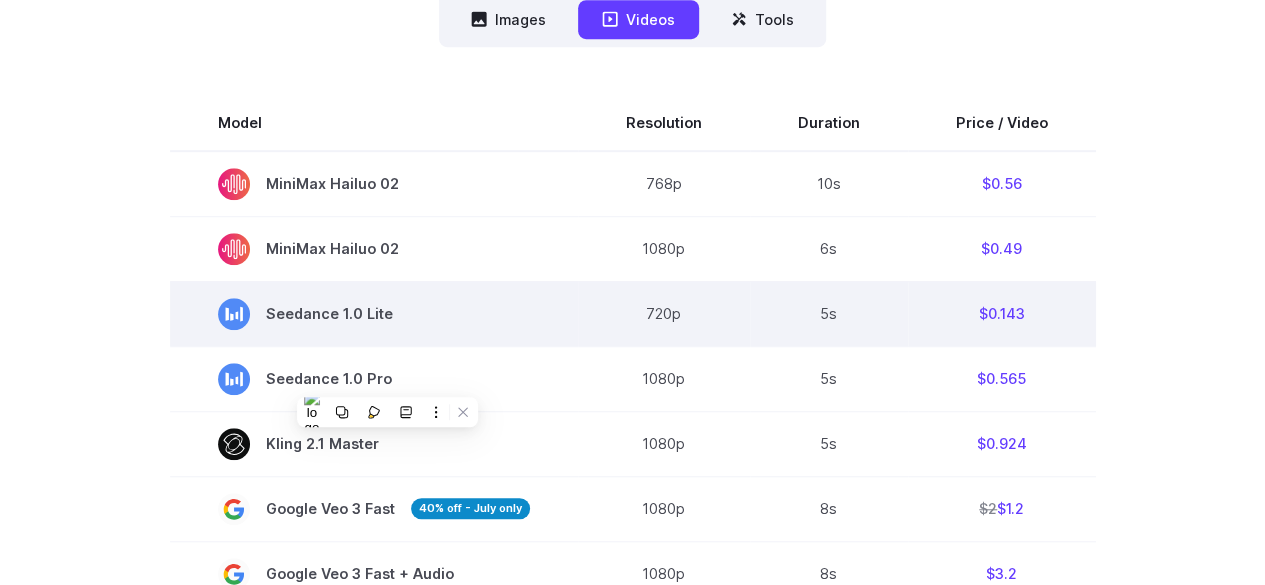 copy on "Seedance 1.0 Pro" 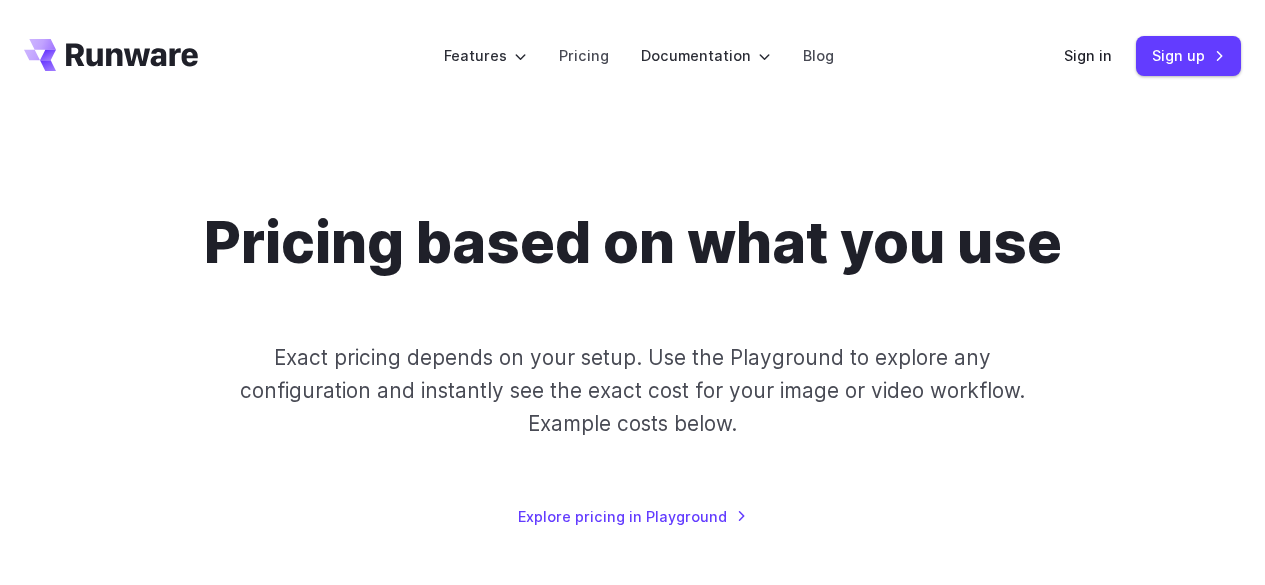 scroll, scrollTop: 0, scrollLeft: 0, axis: both 